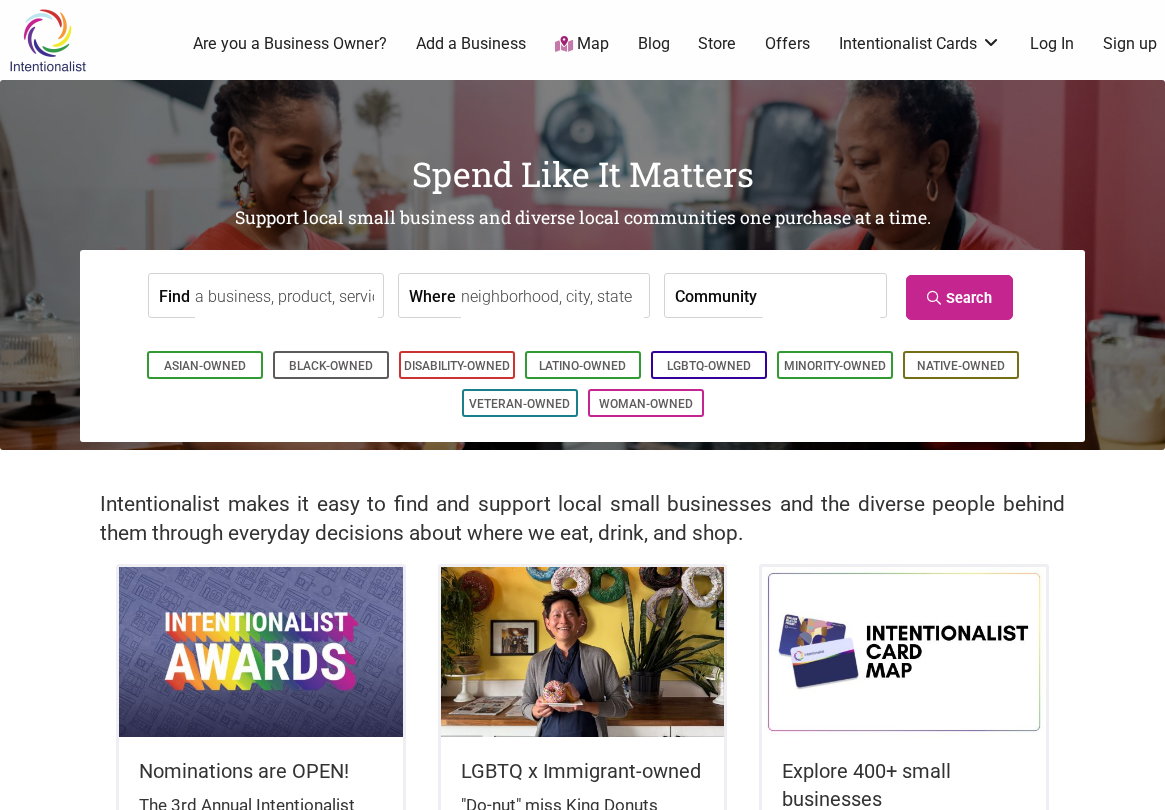 scroll, scrollTop: 0, scrollLeft: 0, axis: both 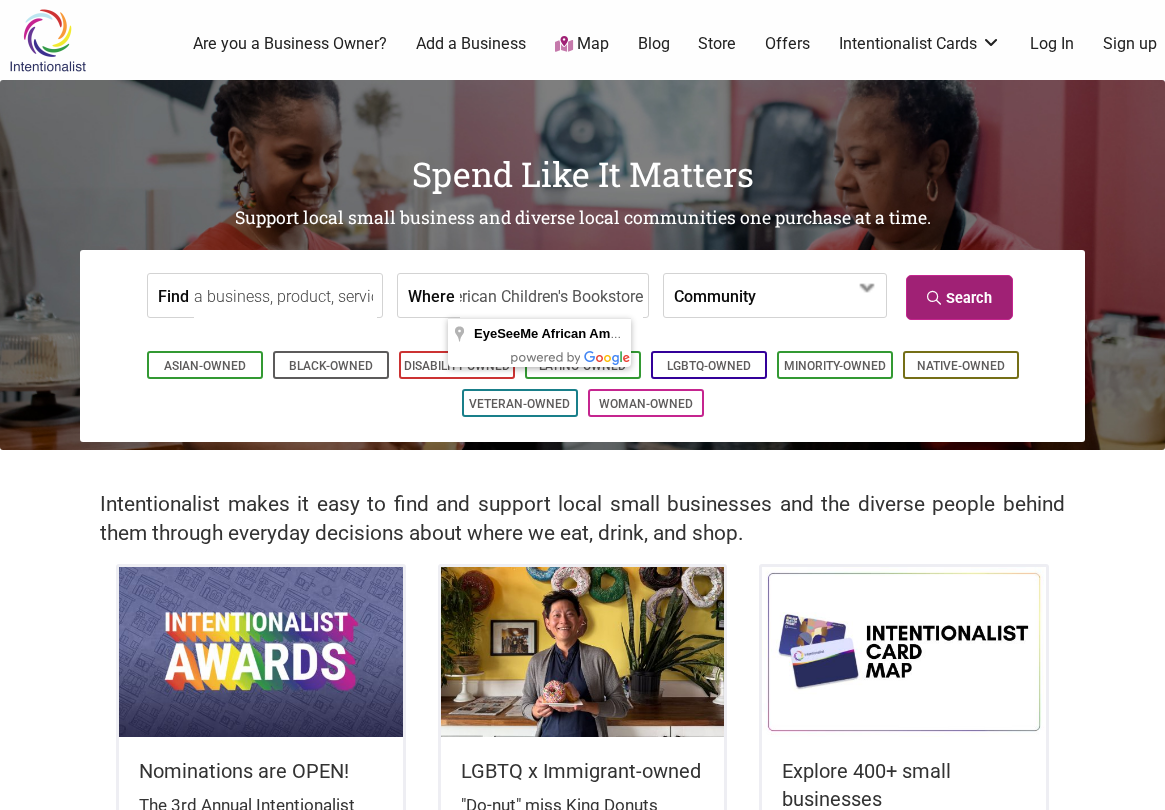 type on "EyeSeeMe African American Children's Bookstore" 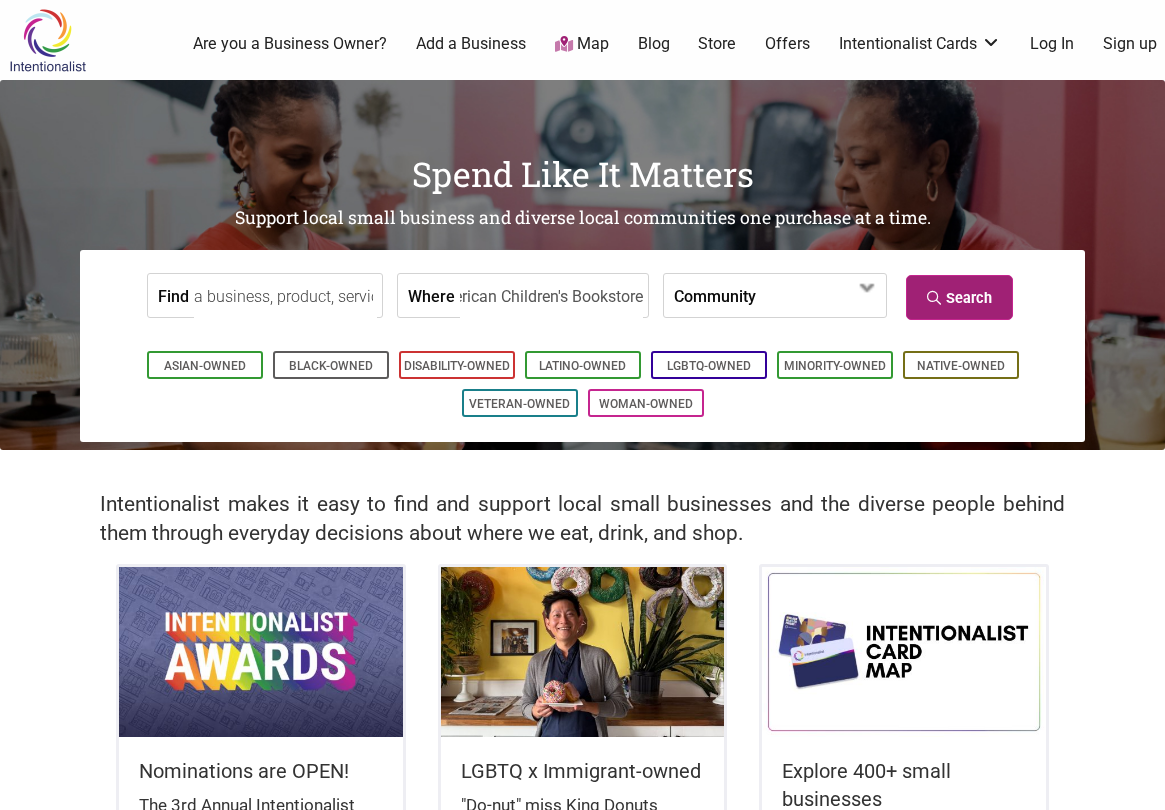 scroll, scrollTop: 0, scrollLeft: 0, axis: both 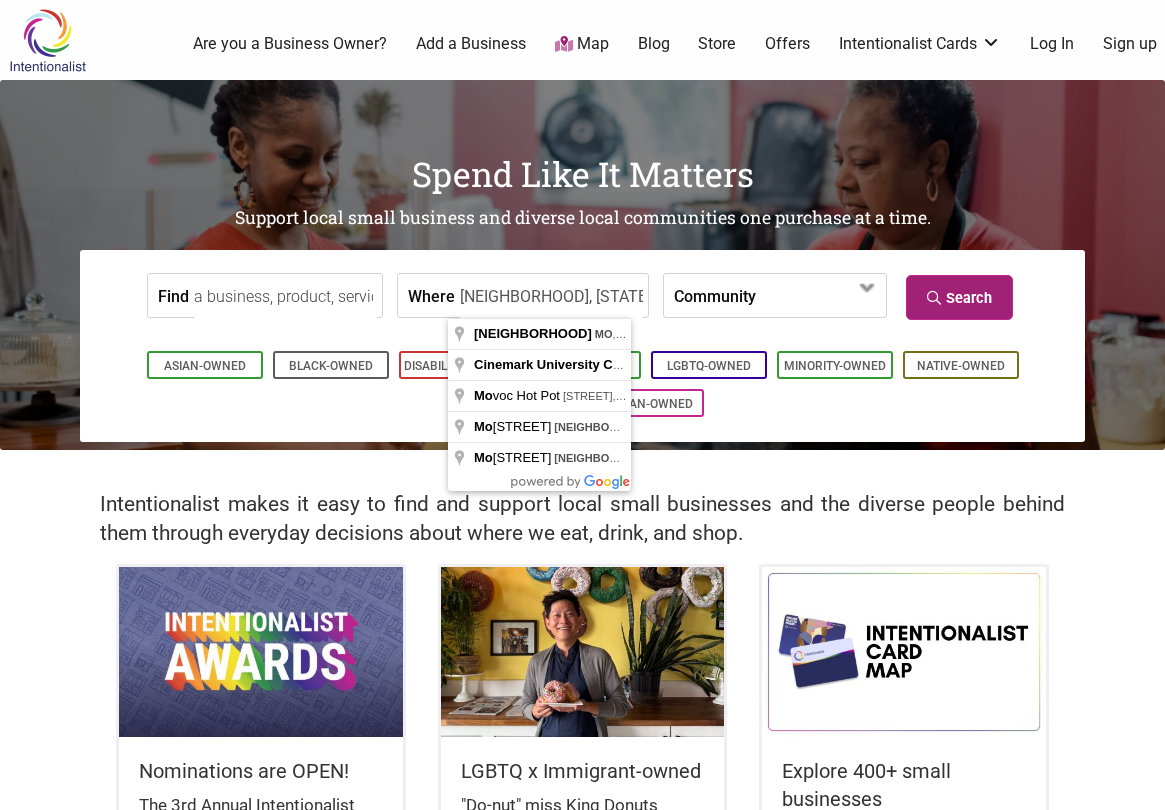 type on "University City, MO" 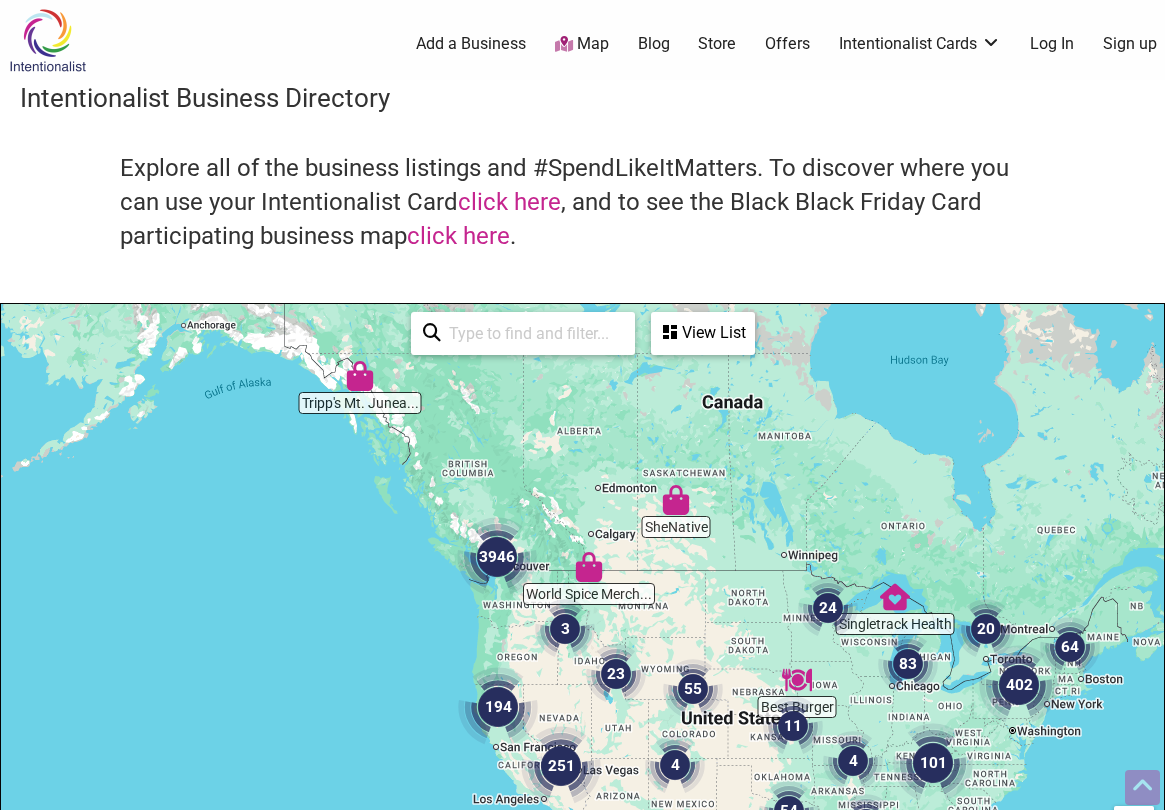 scroll, scrollTop: 500, scrollLeft: 0, axis: vertical 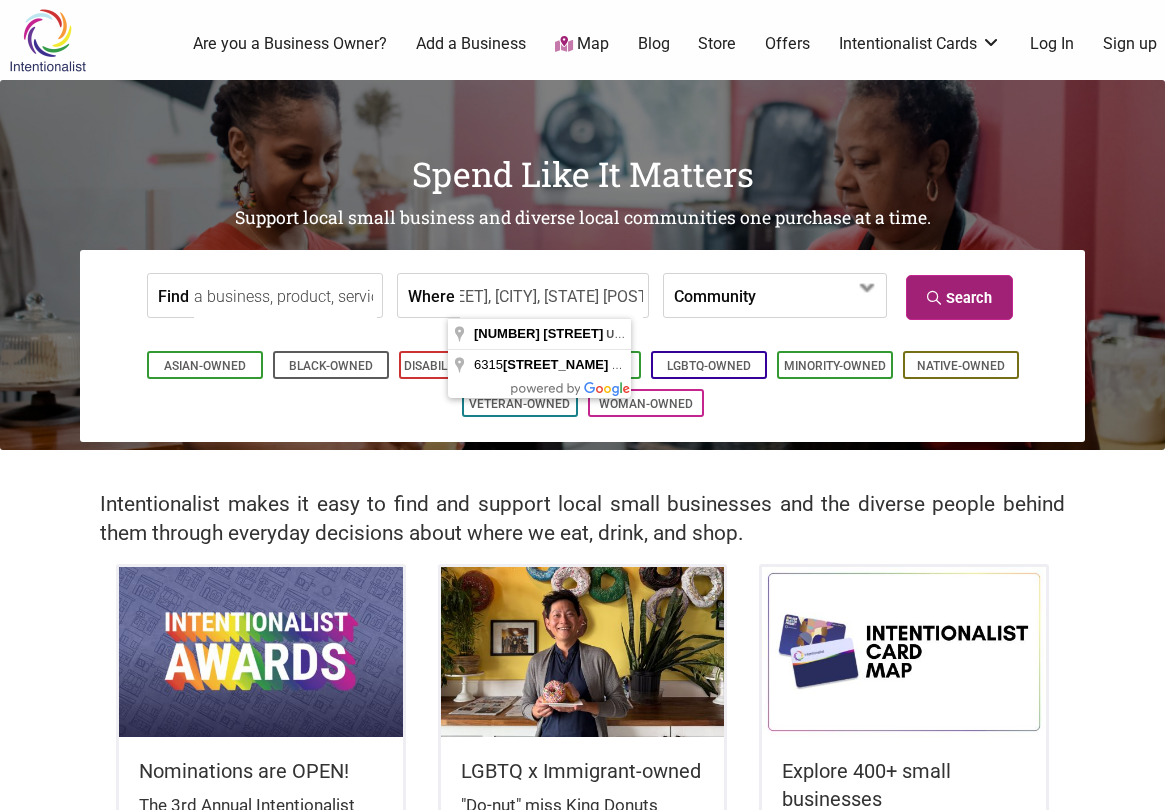 type on "[NUMBER] [STREET], [CITY], [STATE] [POSTAL_CODE]" 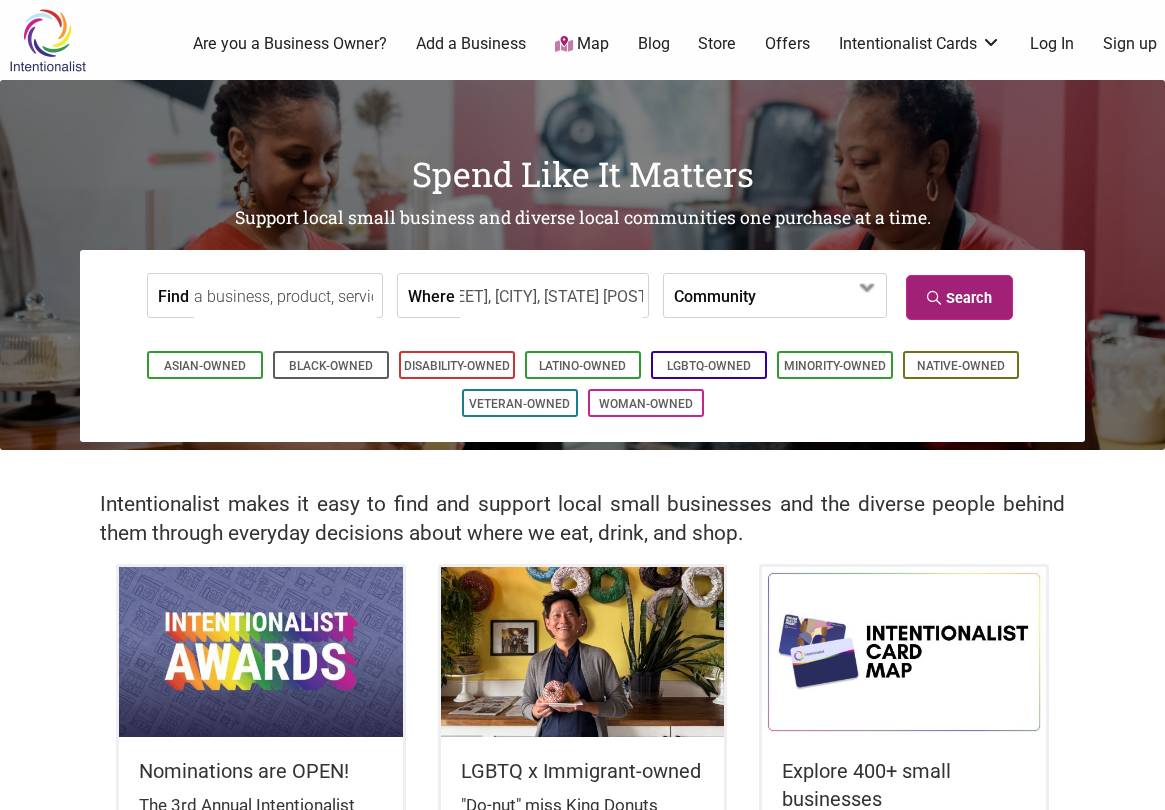 scroll, scrollTop: 0, scrollLeft: 0, axis: both 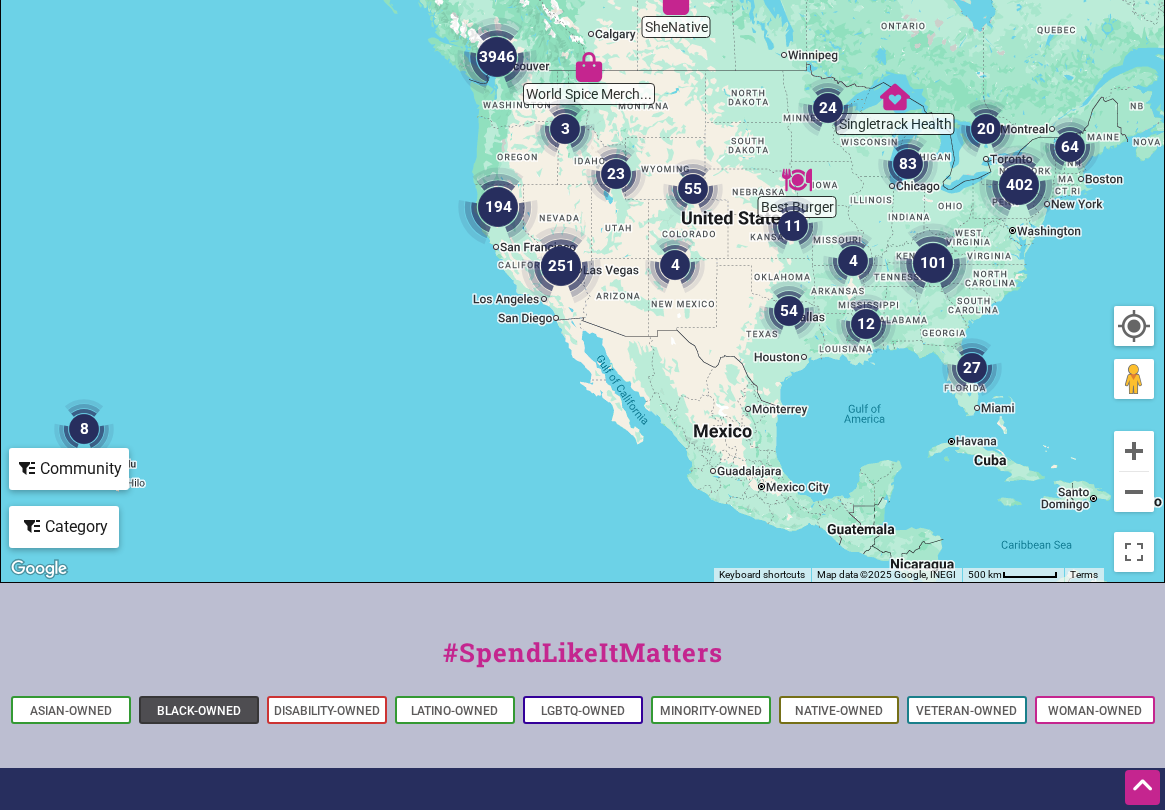 click on "Black-Owned" at bounding box center [199, 711] 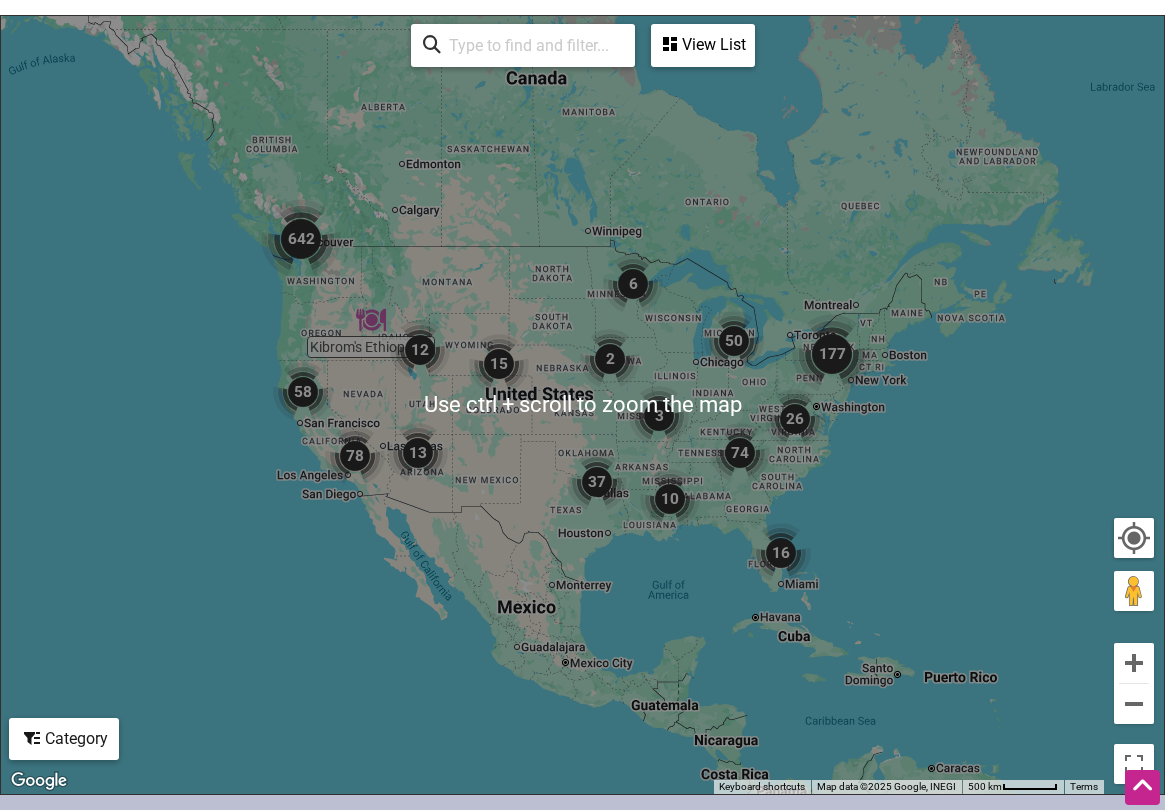 scroll, scrollTop: 961, scrollLeft: 0, axis: vertical 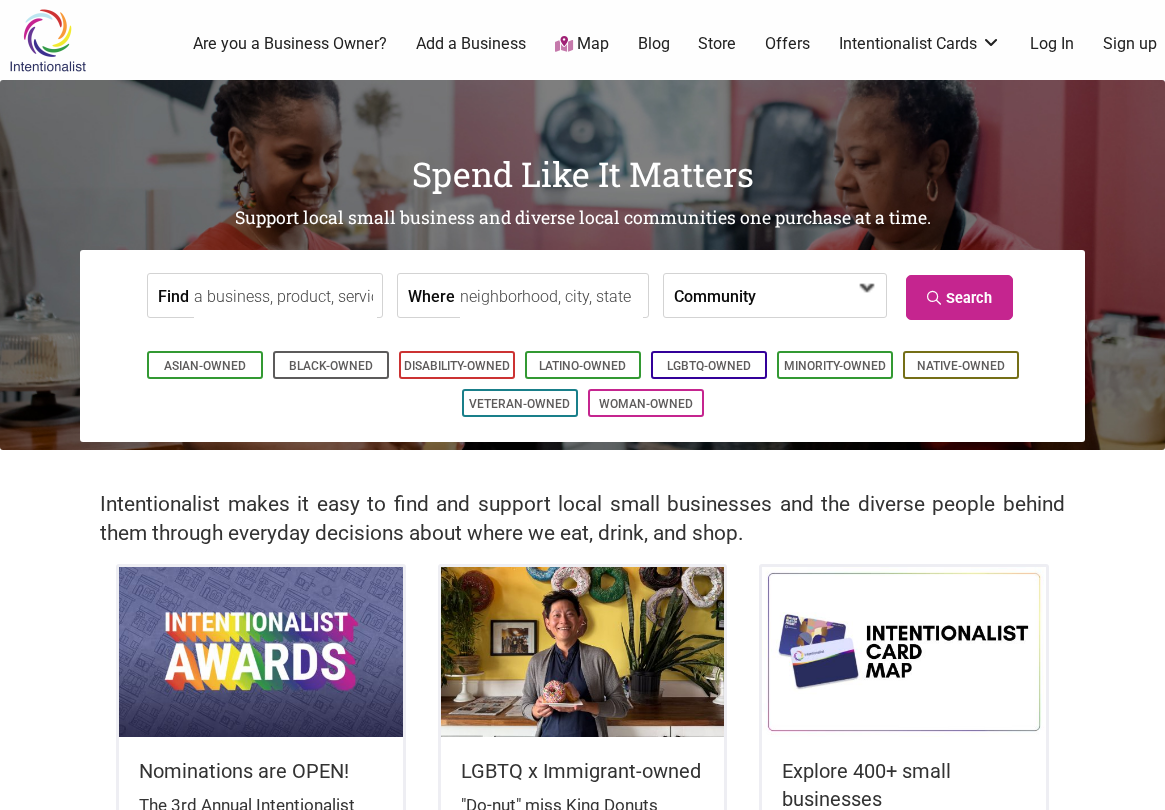 click at bounding box center (813, 297) 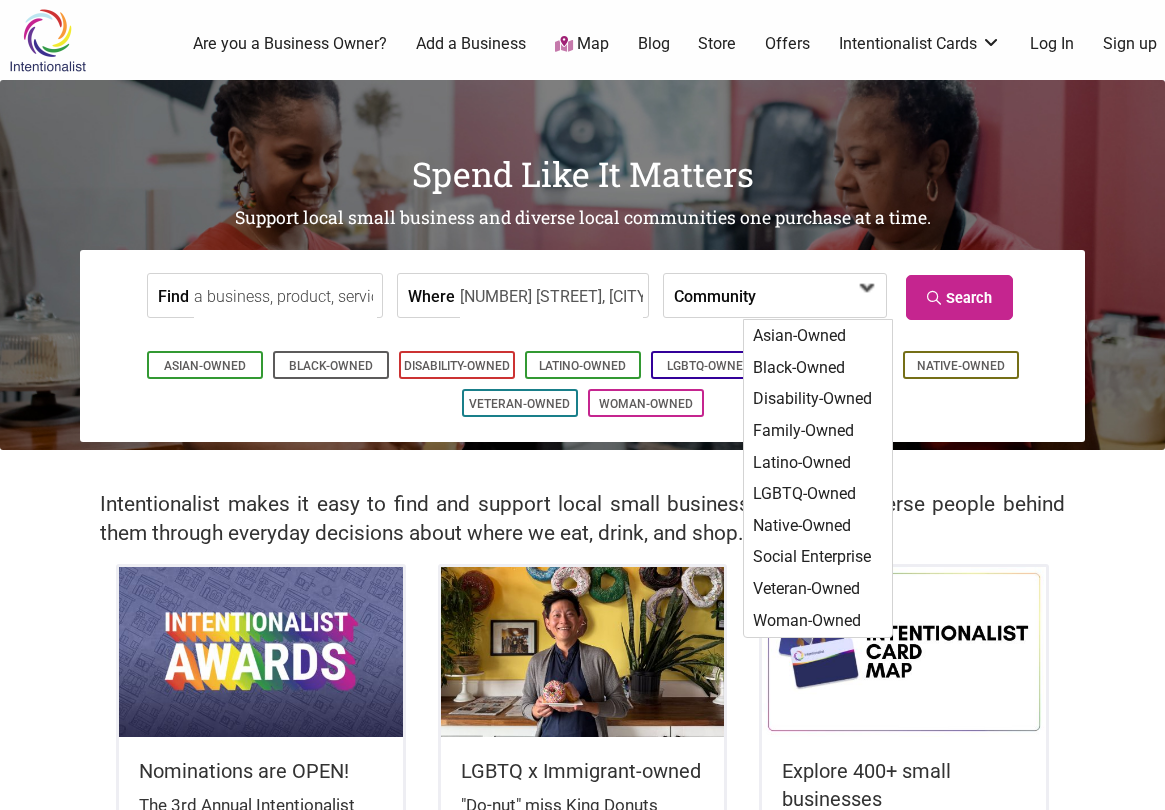 scroll, scrollTop: 0, scrollLeft: 114, axis: horizontal 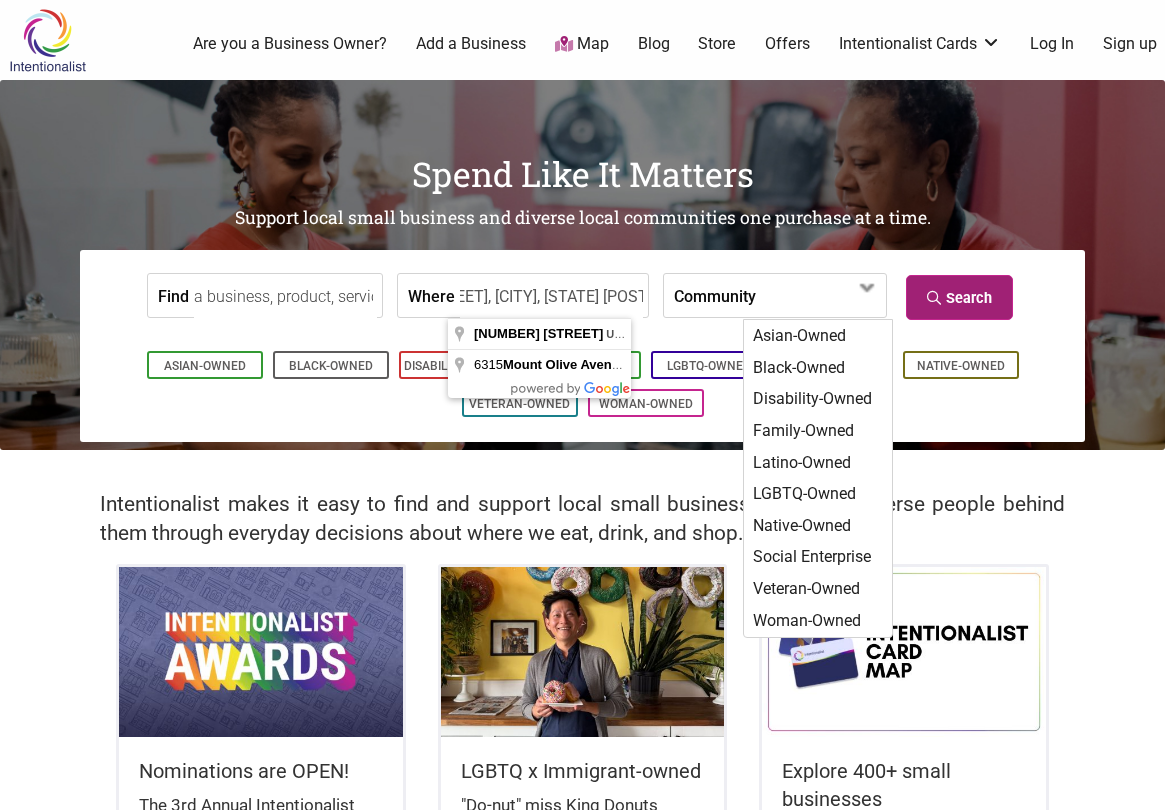 type on "6315 Olive Blvd, University City, MO 63130" 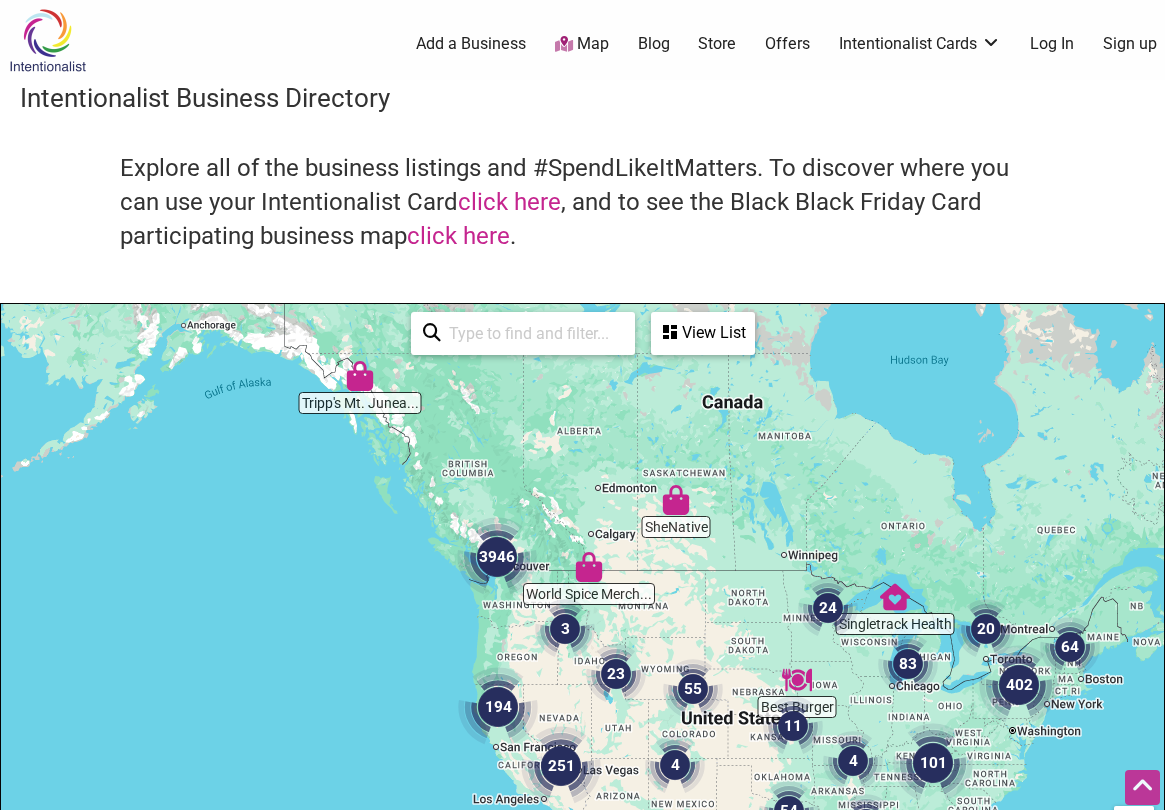 scroll, scrollTop: 500, scrollLeft: 0, axis: vertical 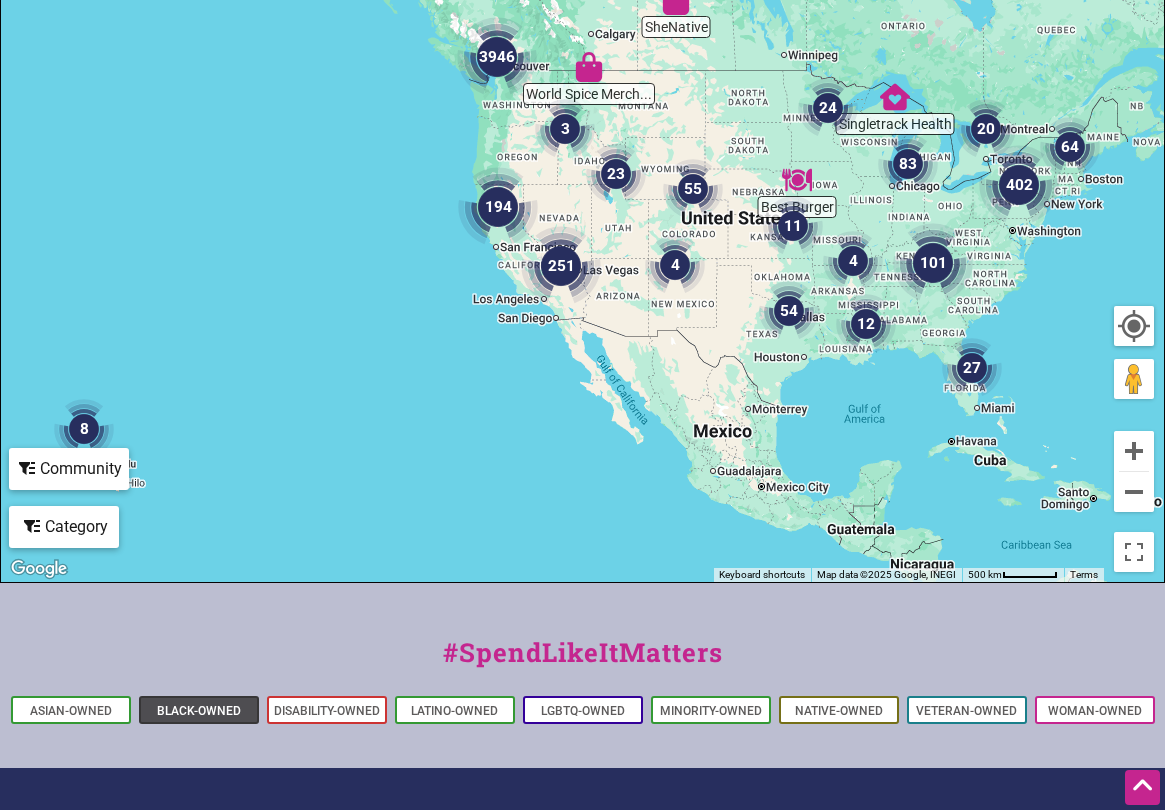 click on "Black-Owned" at bounding box center [199, 711] 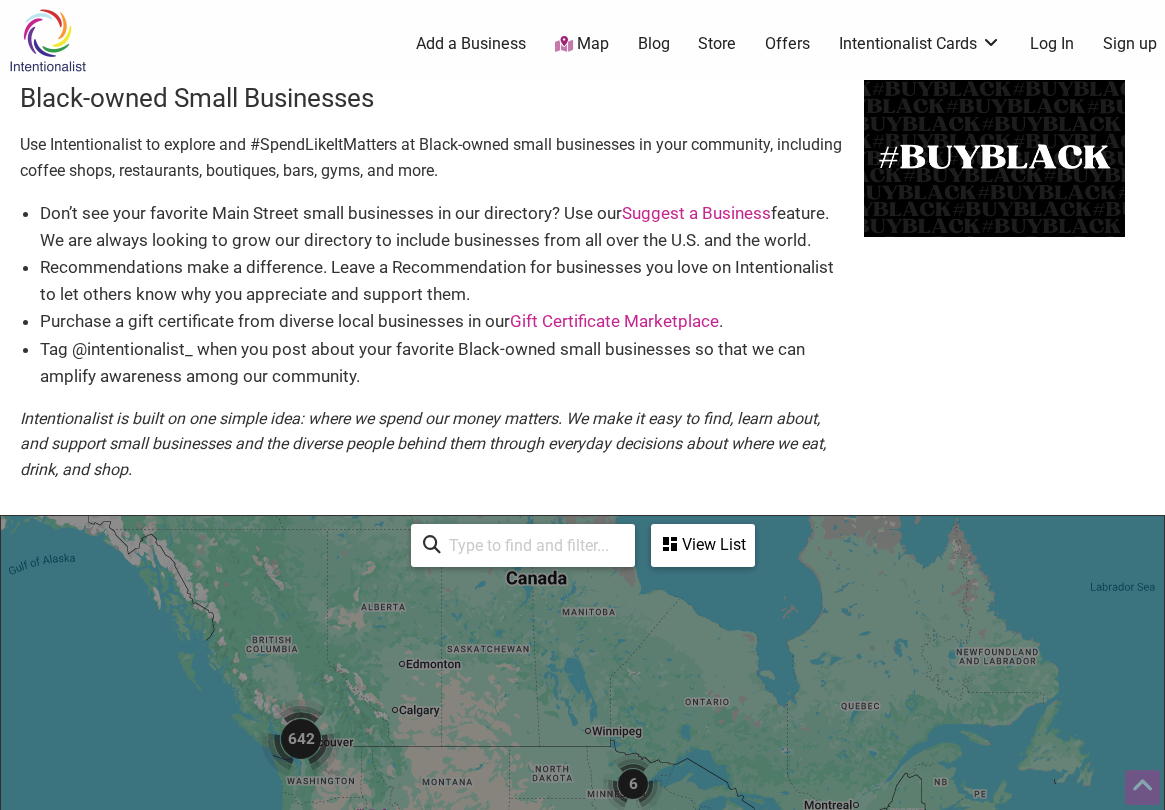 scroll, scrollTop: 500, scrollLeft: 0, axis: vertical 